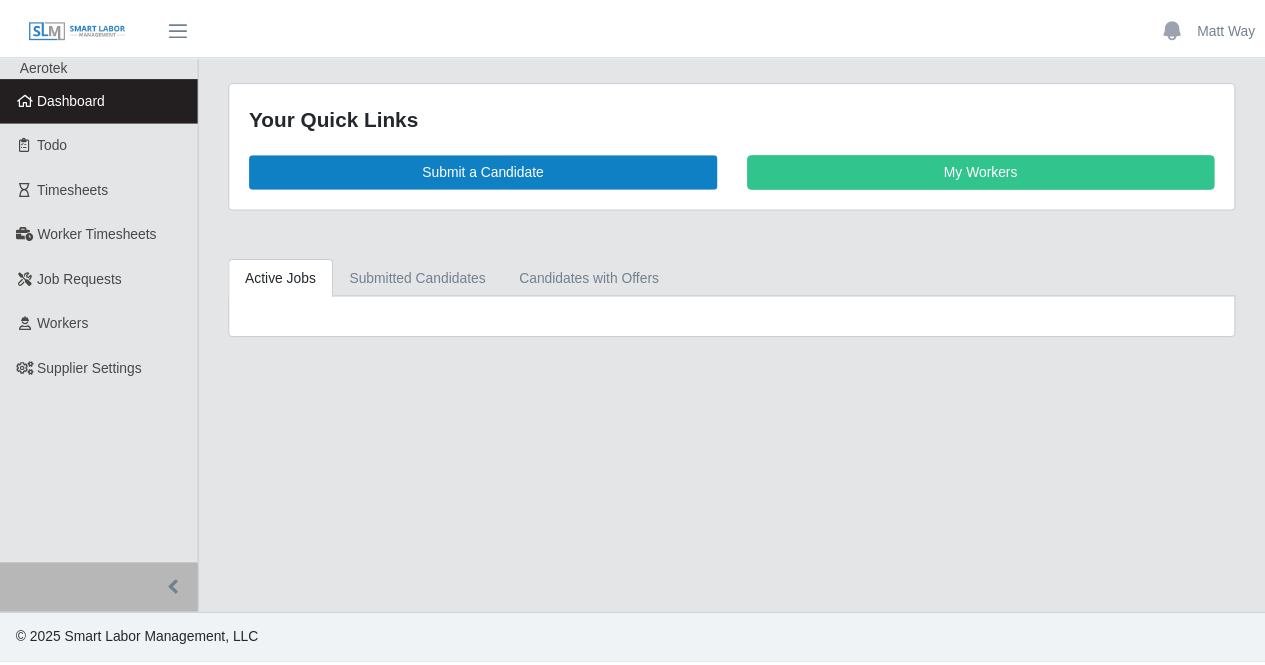 scroll, scrollTop: 0, scrollLeft: 0, axis: both 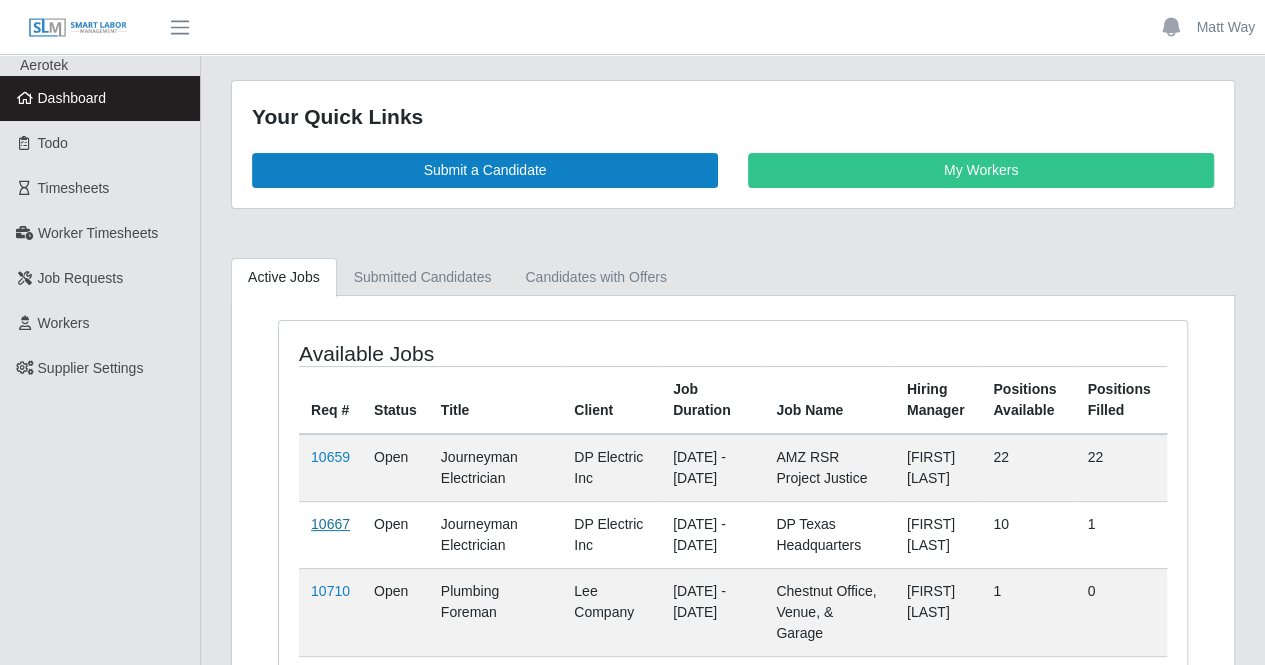 click on "10667" at bounding box center (330, 524) 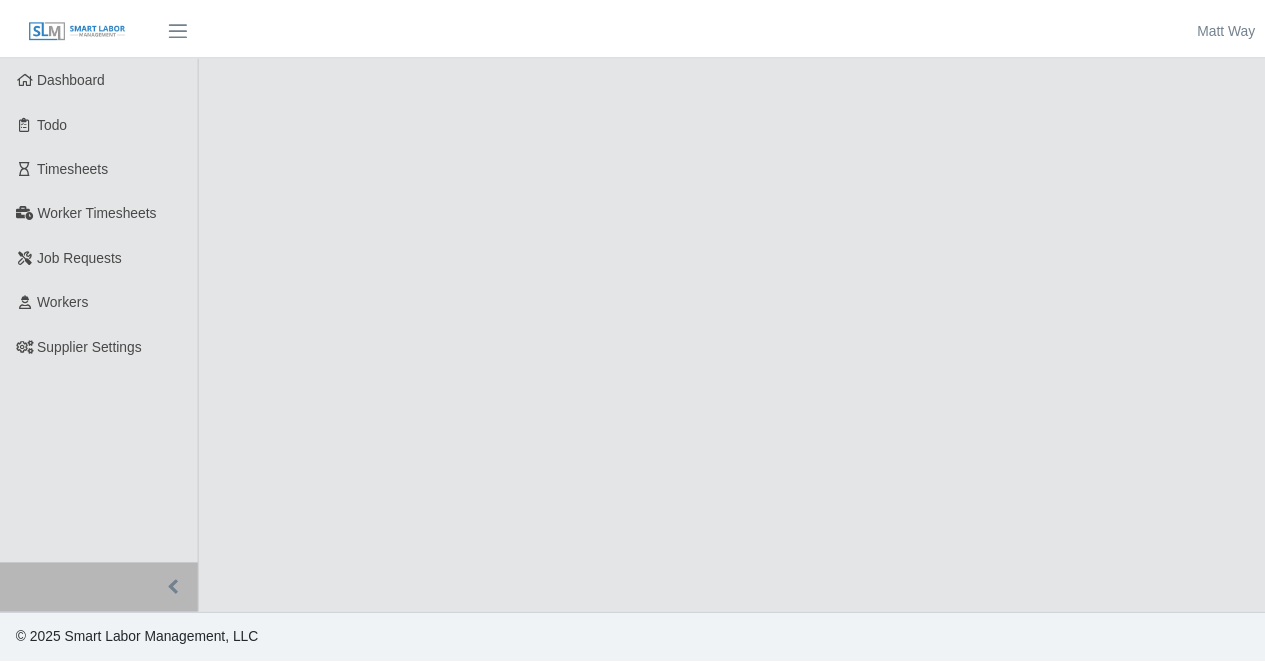 scroll, scrollTop: 0, scrollLeft: 0, axis: both 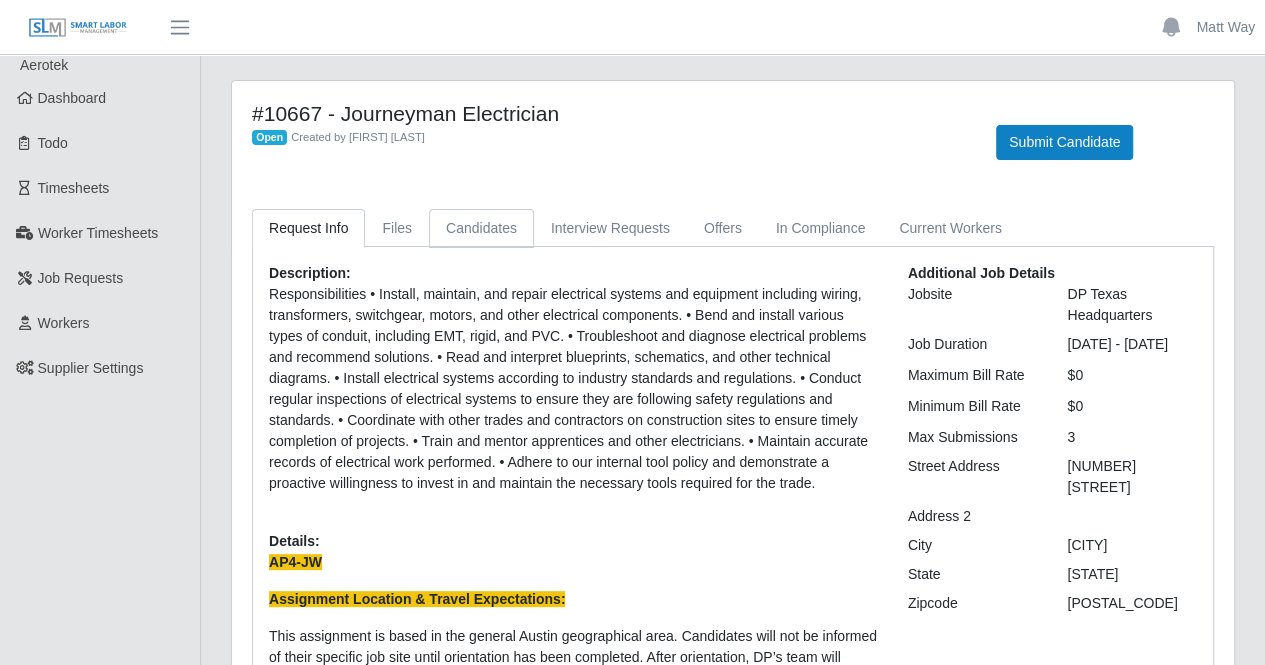 click on "Candidates" at bounding box center (481, 228) 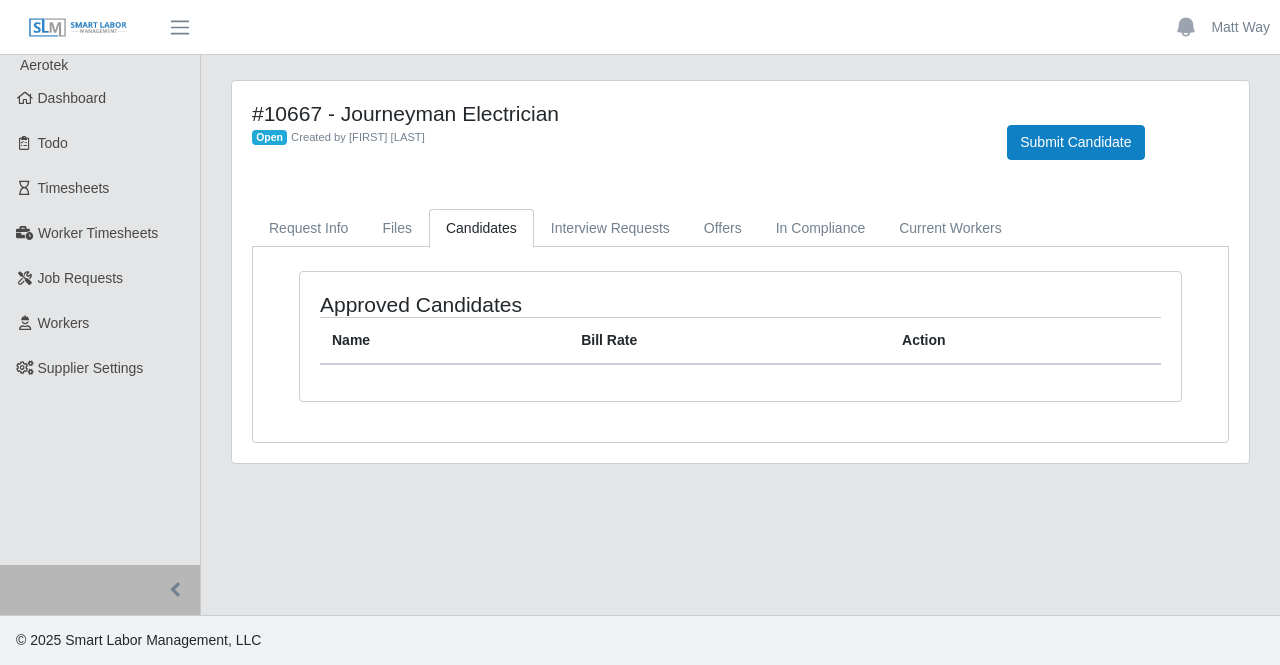 click on "Approved Candidates     Name   Bill Rate
Action" at bounding box center (740, 344) 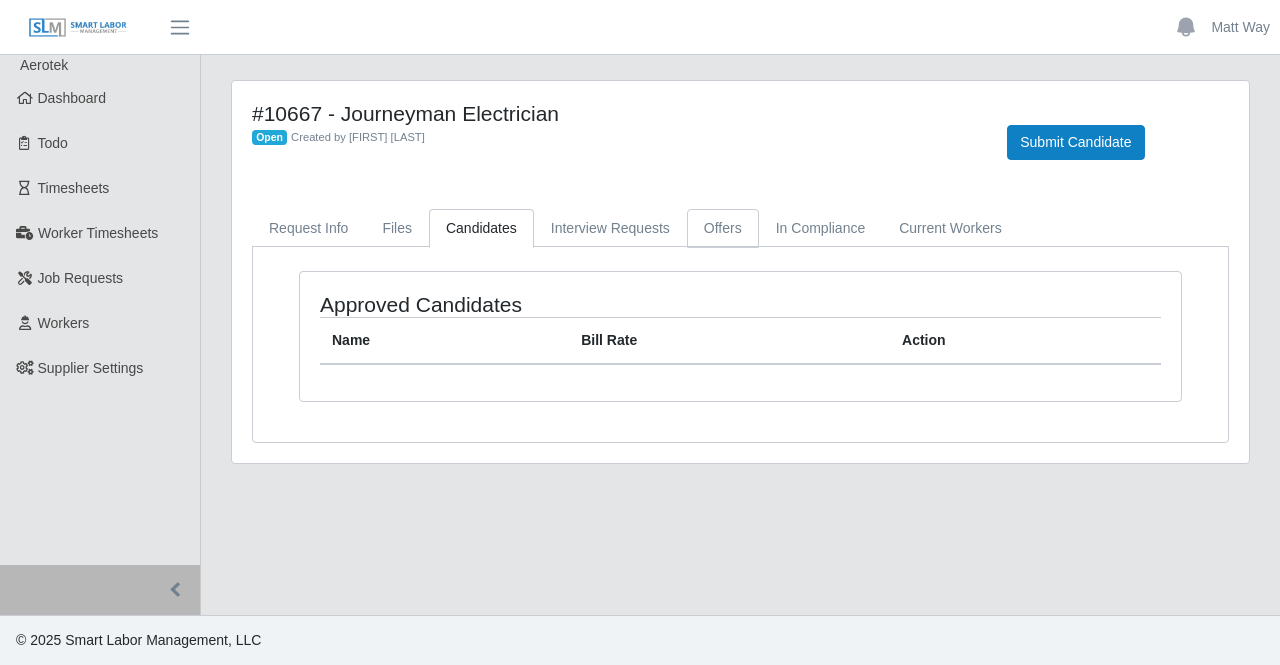 click on "Offers" at bounding box center [723, 228] 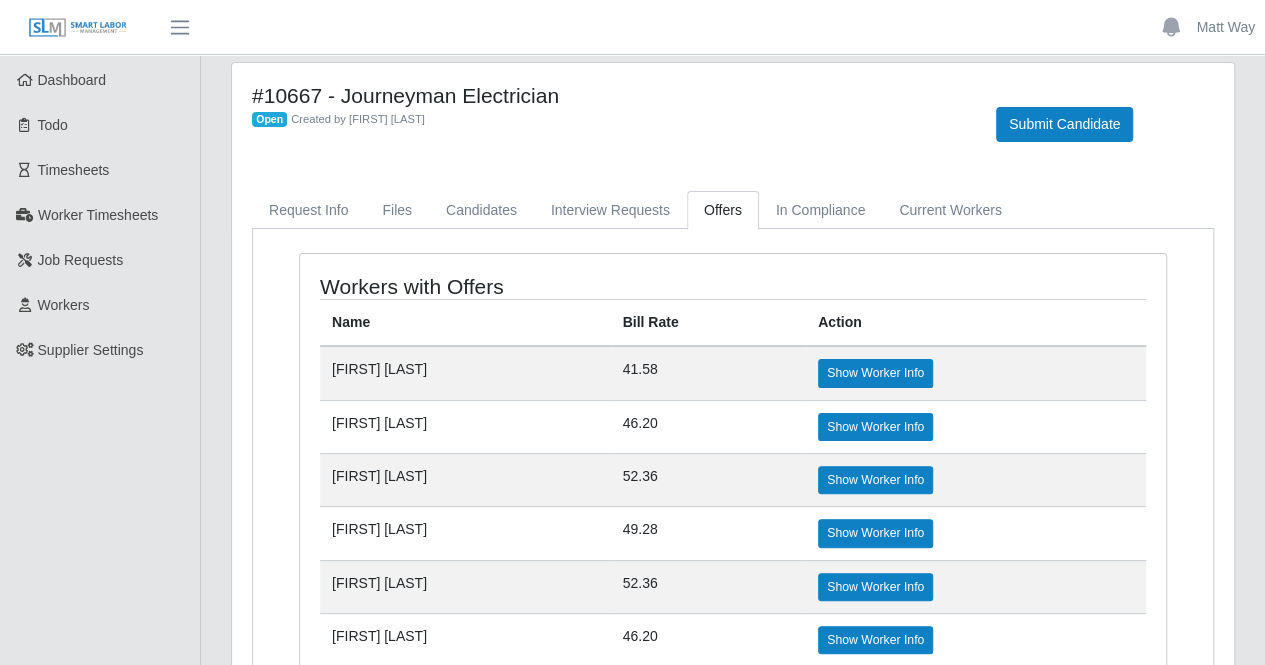 scroll, scrollTop: 20, scrollLeft: 0, axis: vertical 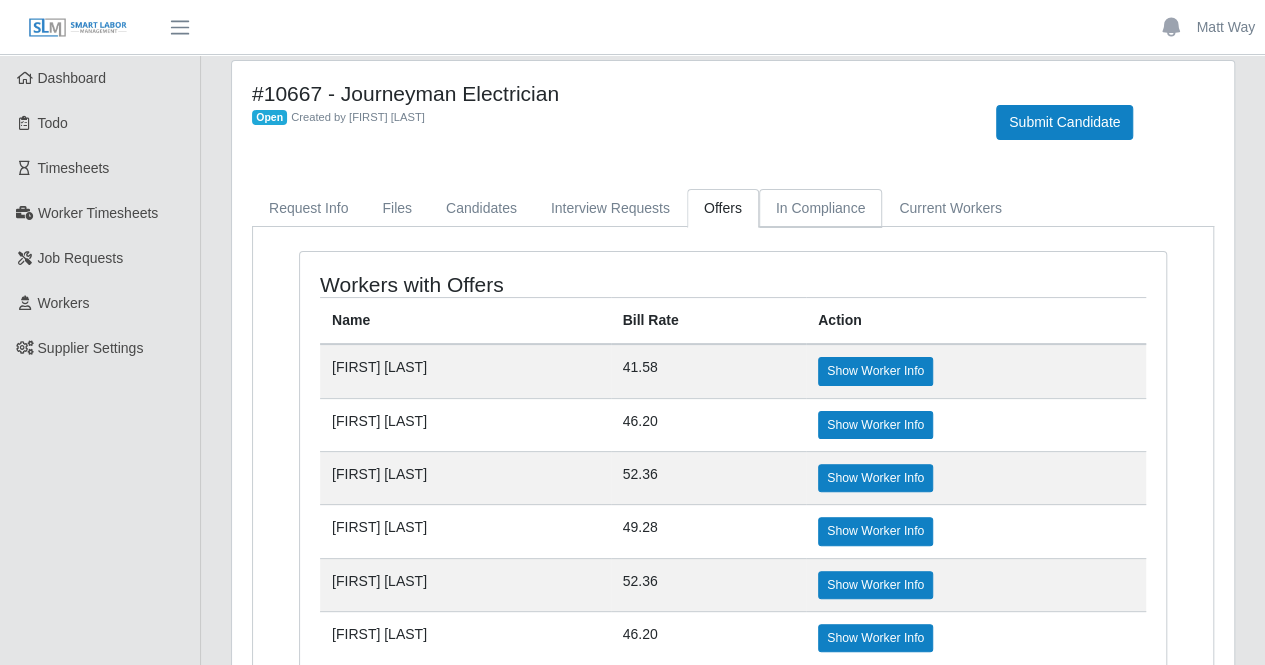 click on "In Compliance" at bounding box center [821, 208] 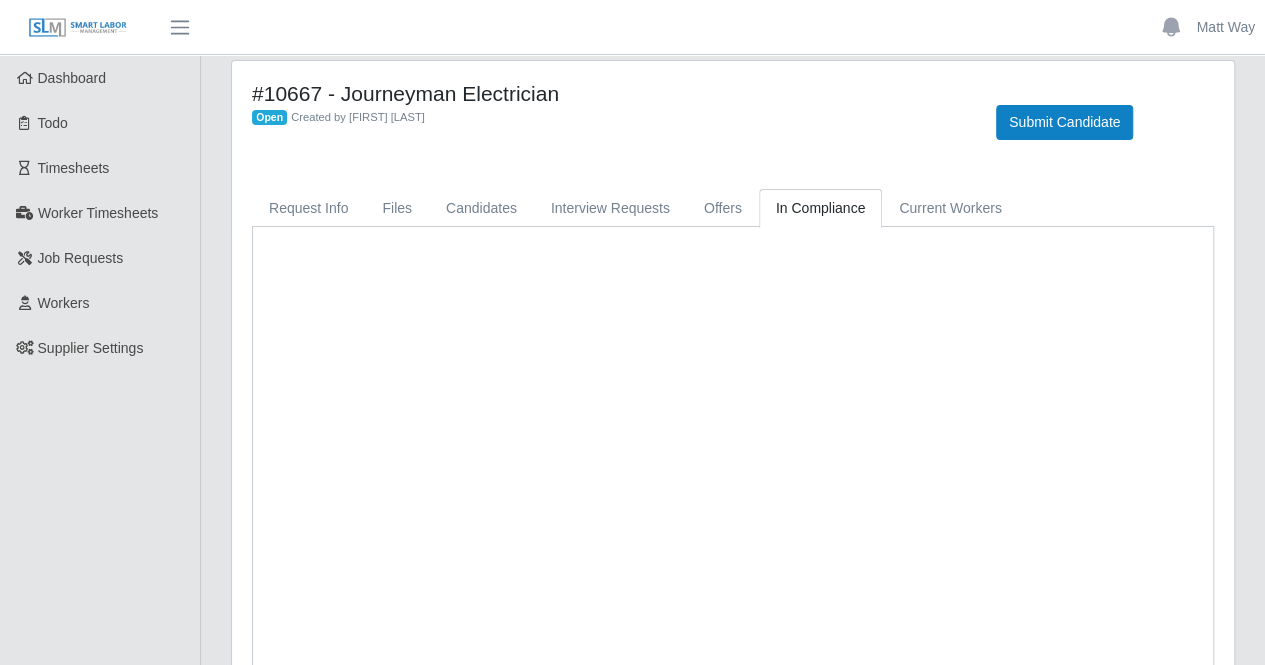 scroll, scrollTop: 0, scrollLeft: 0, axis: both 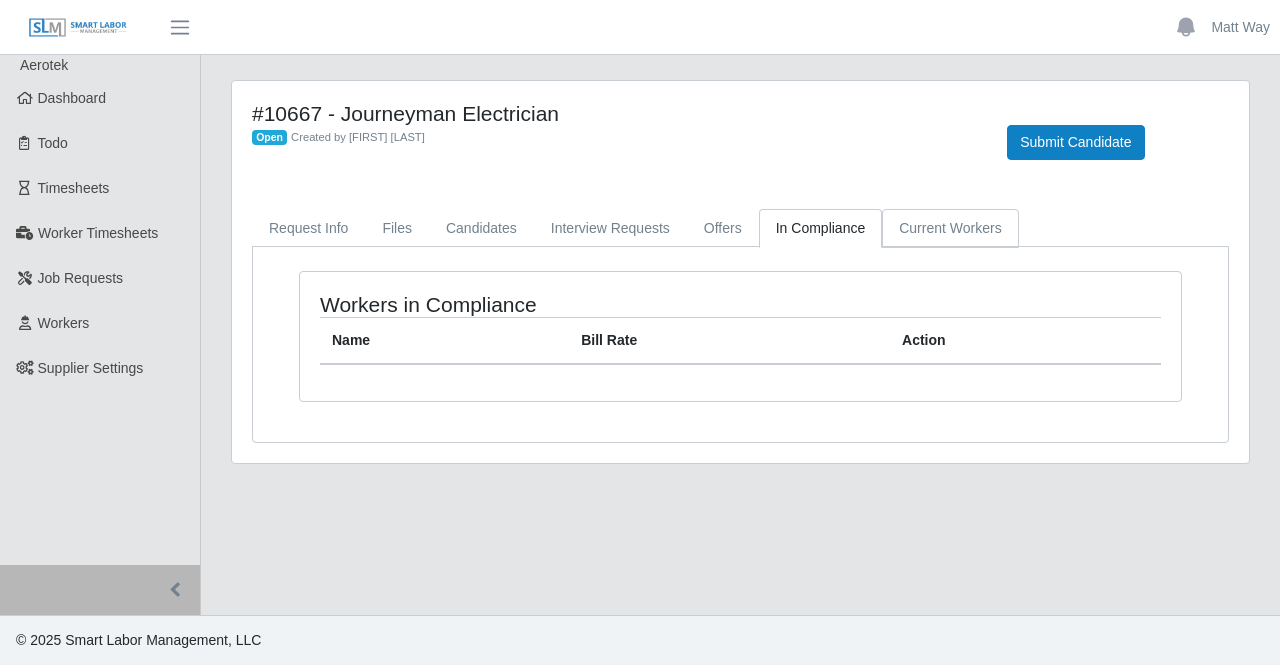 click on "Current Workers" at bounding box center (950, 228) 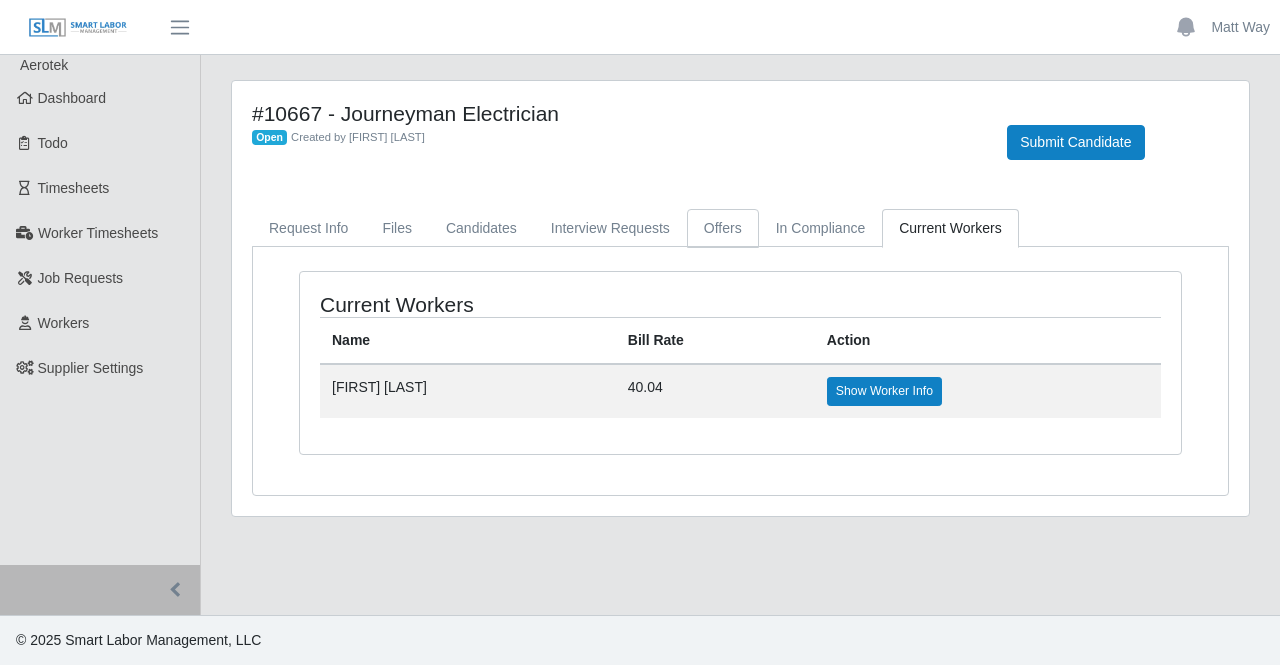 click on "Offers" at bounding box center [723, 228] 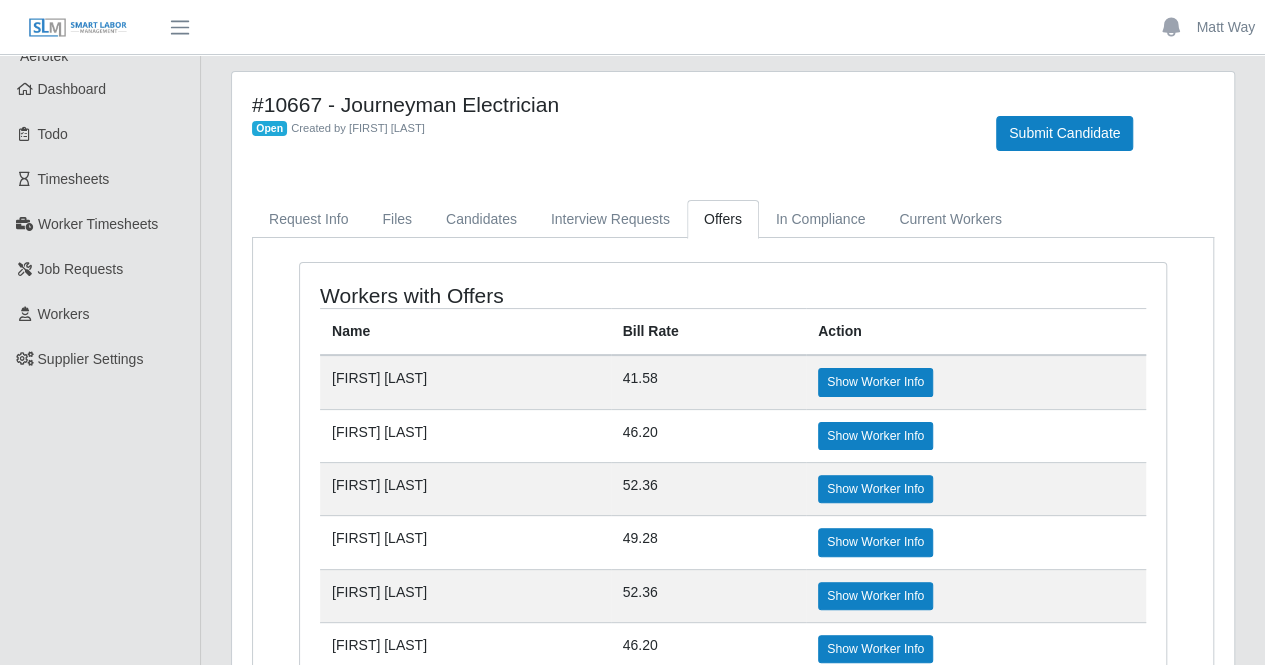 scroll, scrollTop: 8, scrollLeft: 0, axis: vertical 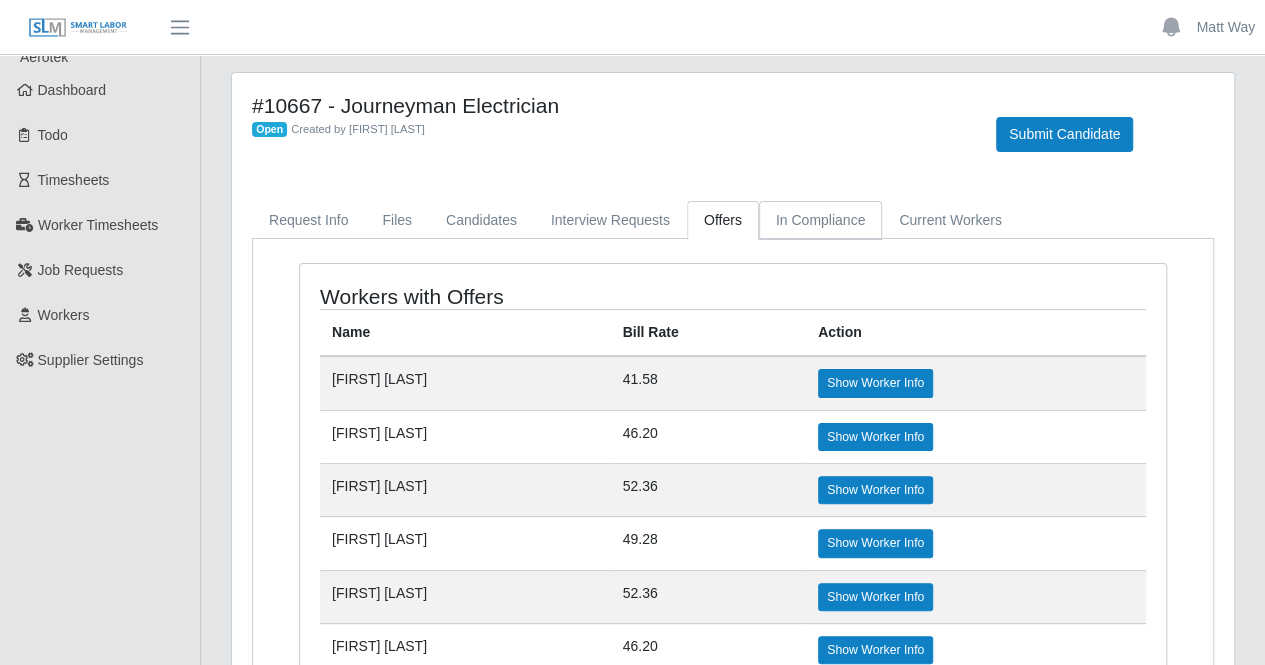 click on "In Compliance" at bounding box center (821, 220) 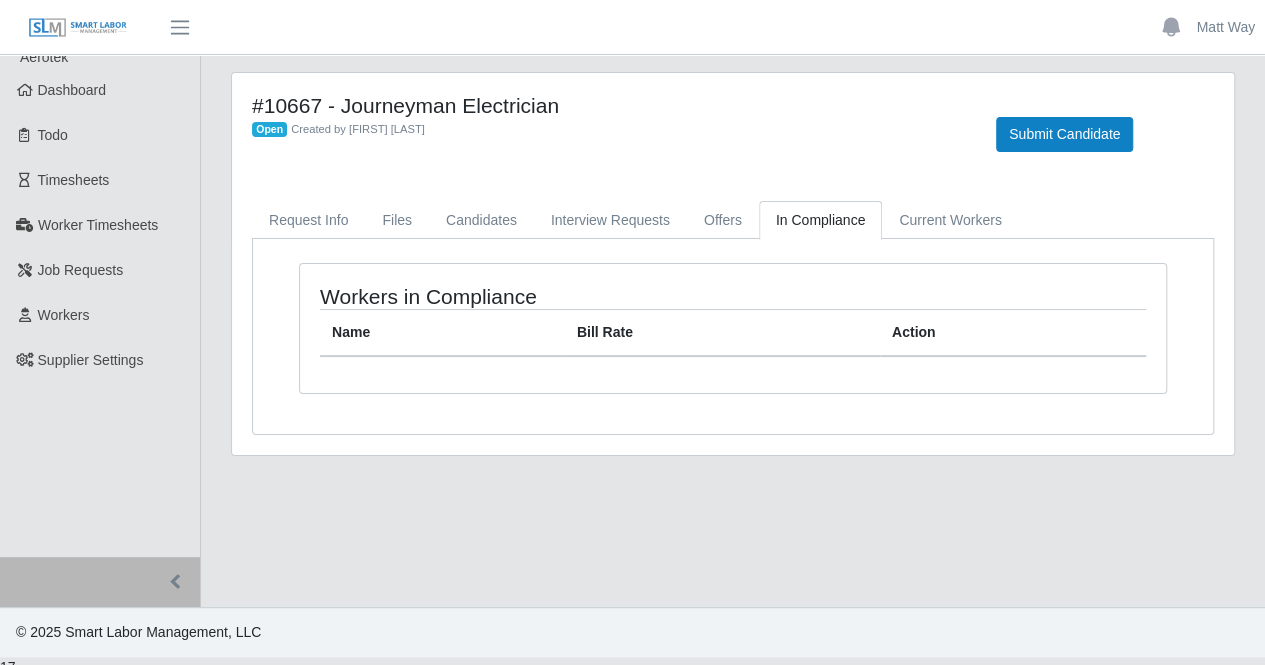 scroll, scrollTop: 0, scrollLeft: 0, axis: both 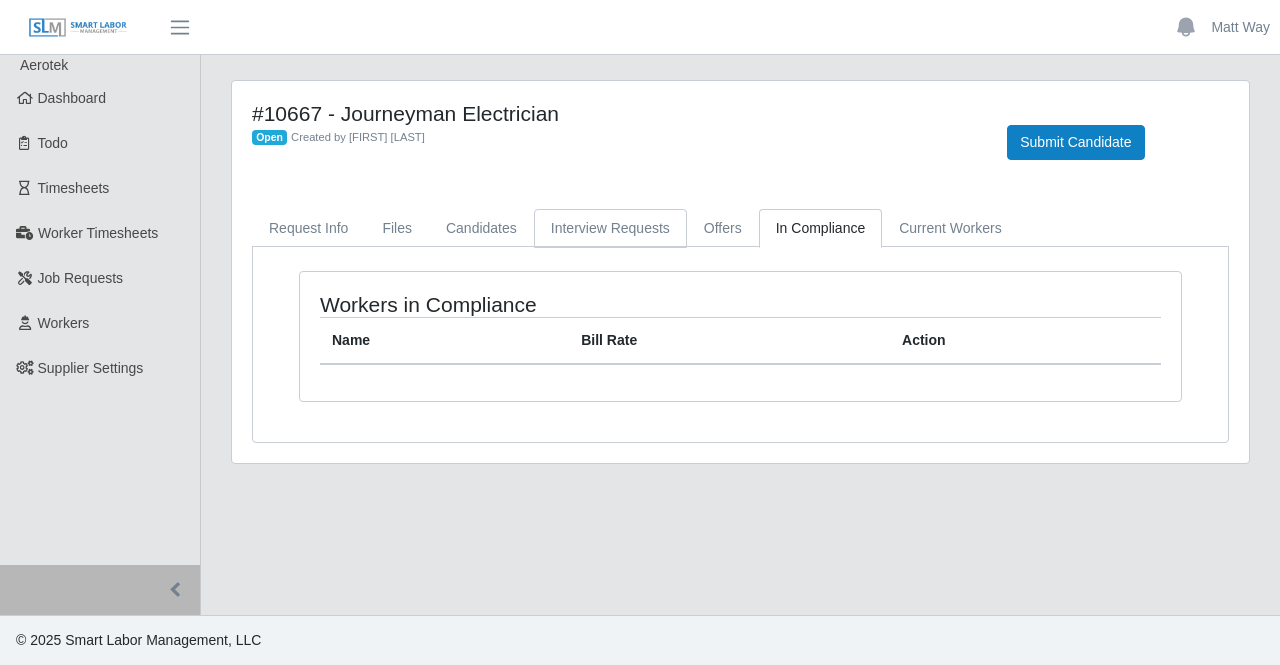 click on "Interview Requests" at bounding box center (610, 228) 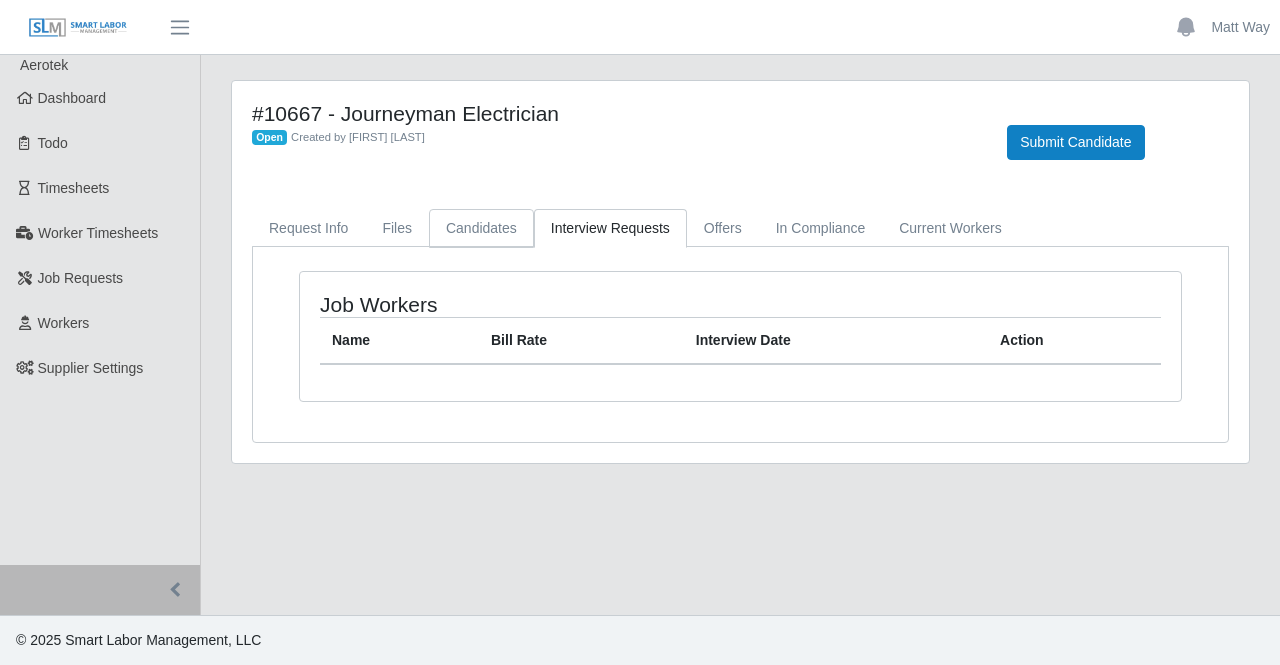 click on "Candidates" at bounding box center [481, 228] 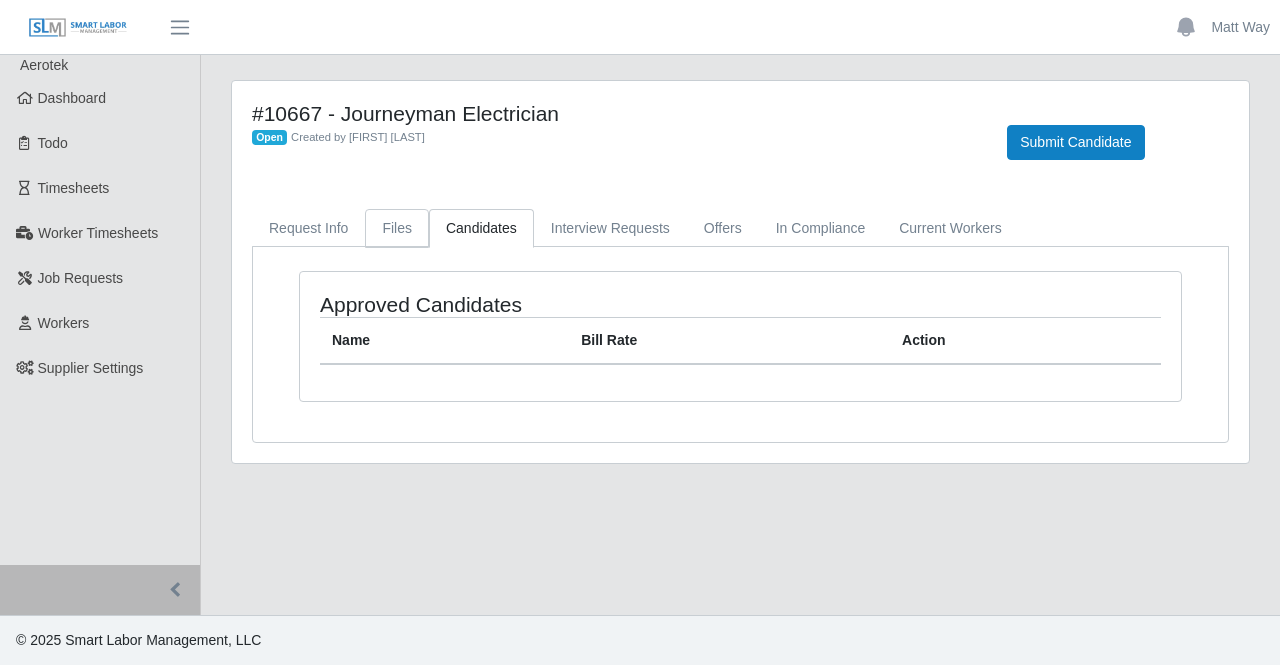 click on "Files" at bounding box center [397, 228] 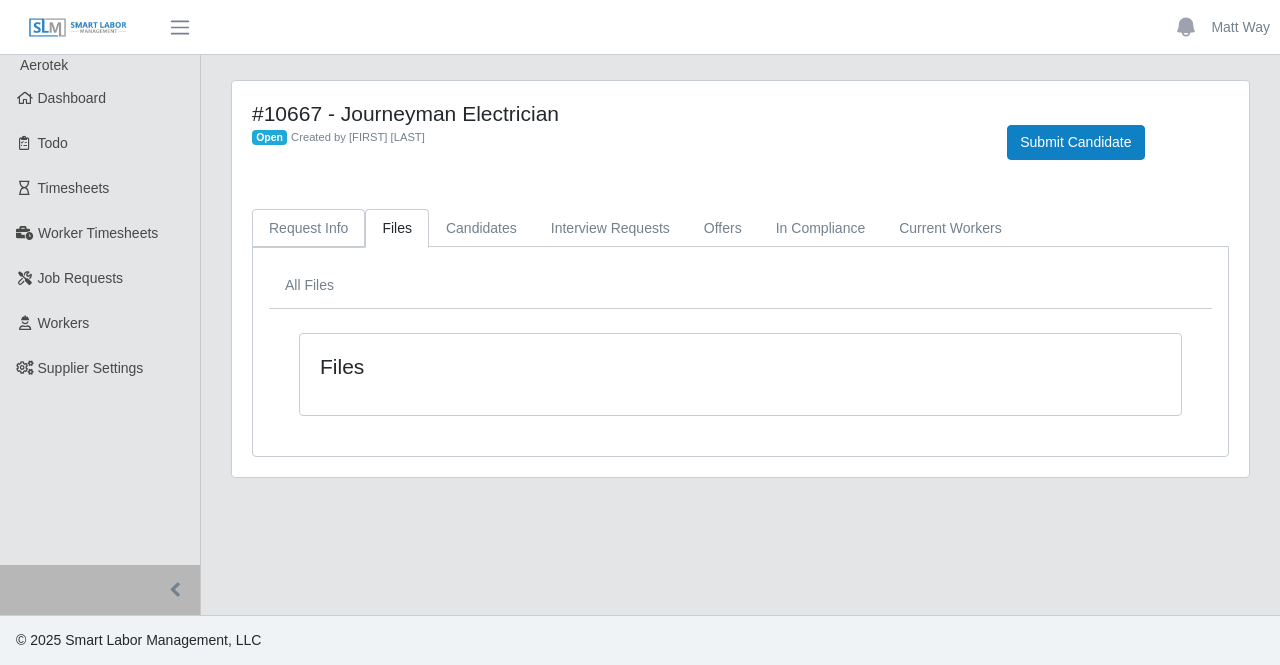 click on "Request Info" at bounding box center (308, 228) 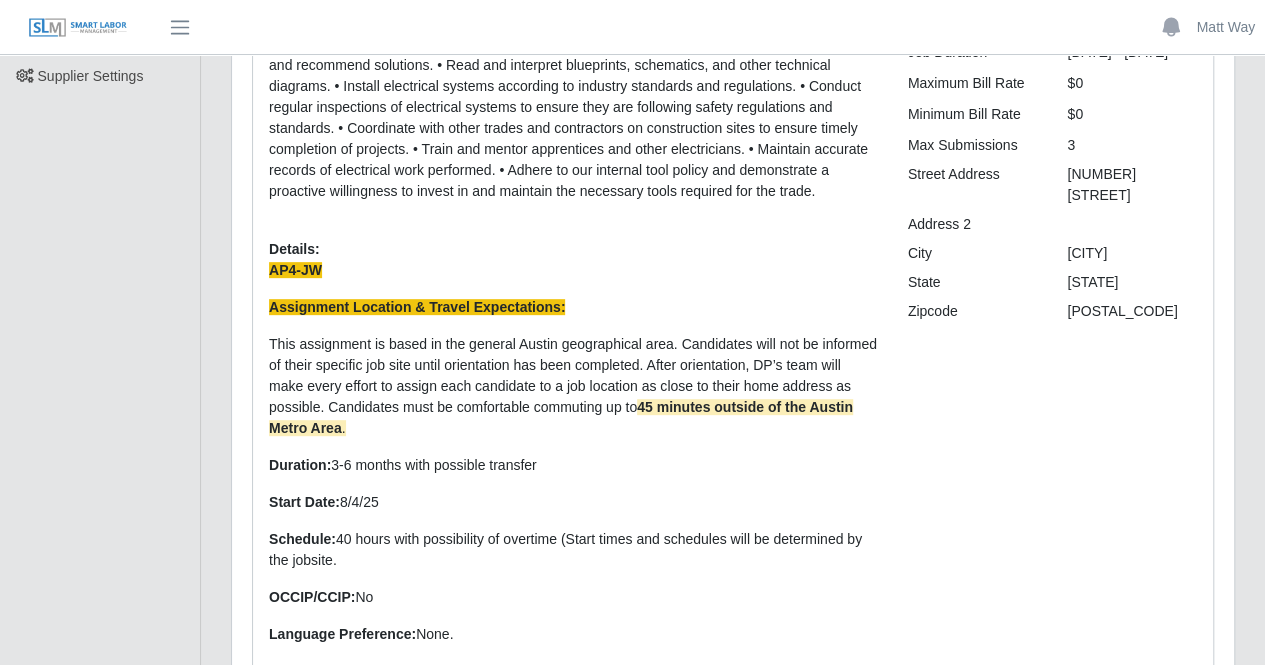 scroll, scrollTop: 0, scrollLeft: 0, axis: both 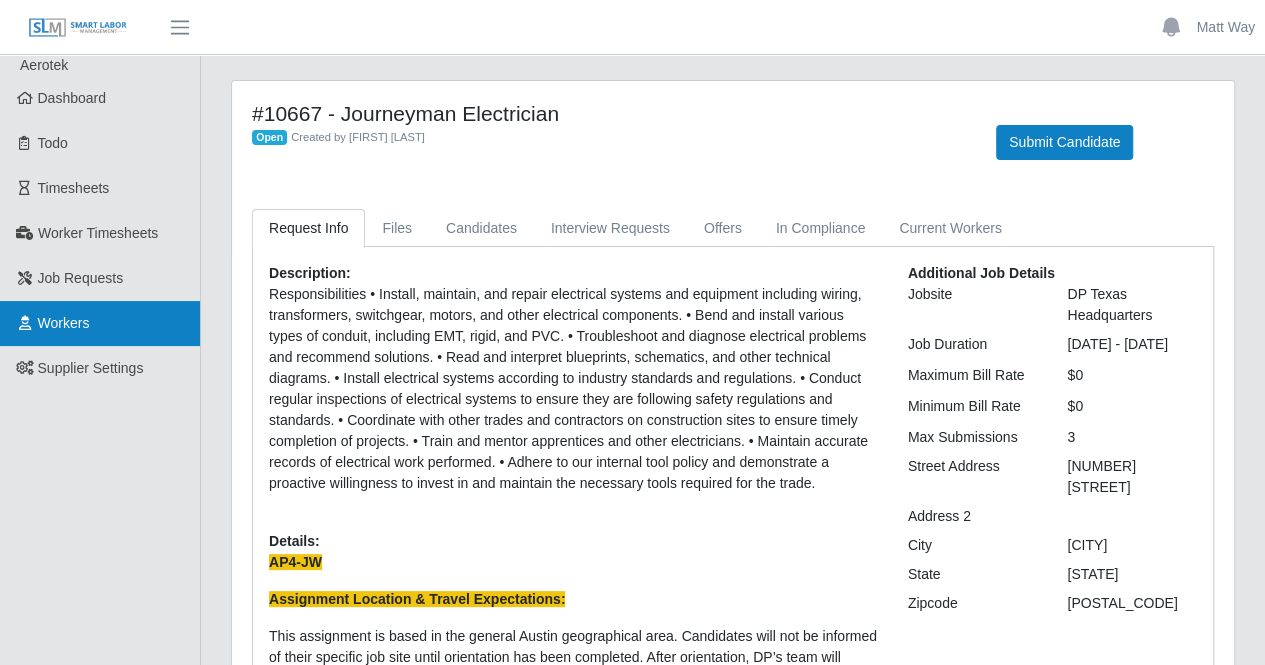 click on "Workers" at bounding box center (100, 323) 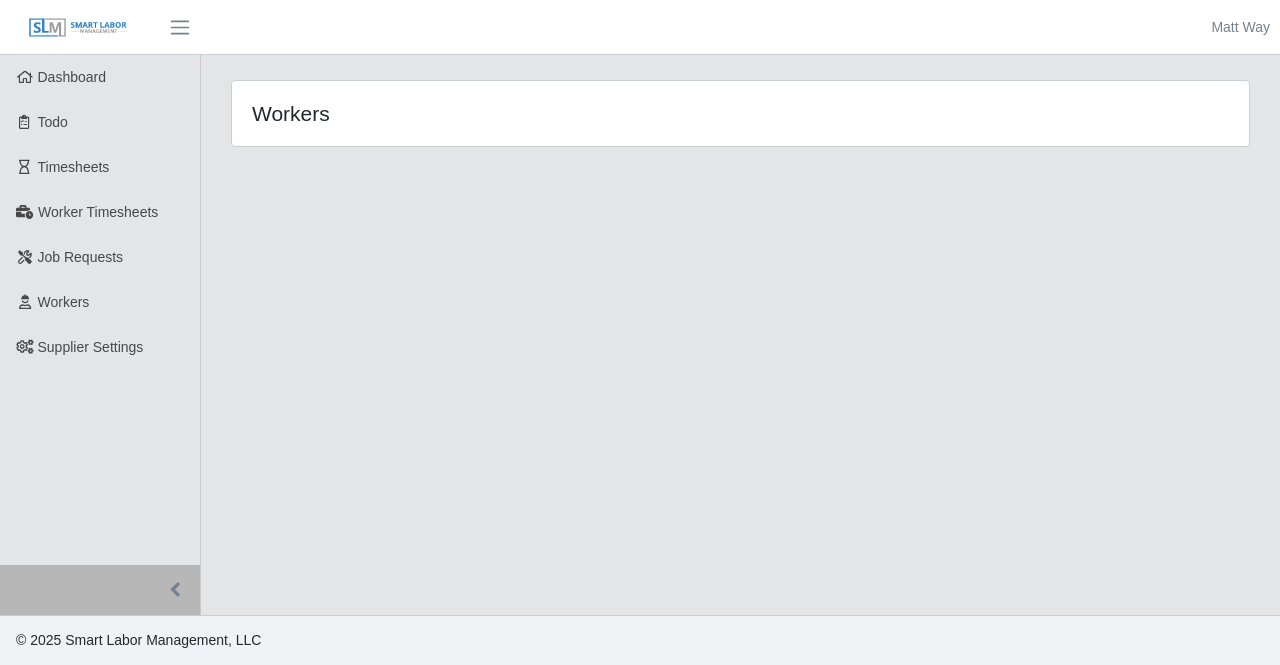 scroll, scrollTop: 0, scrollLeft: 0, axis: both 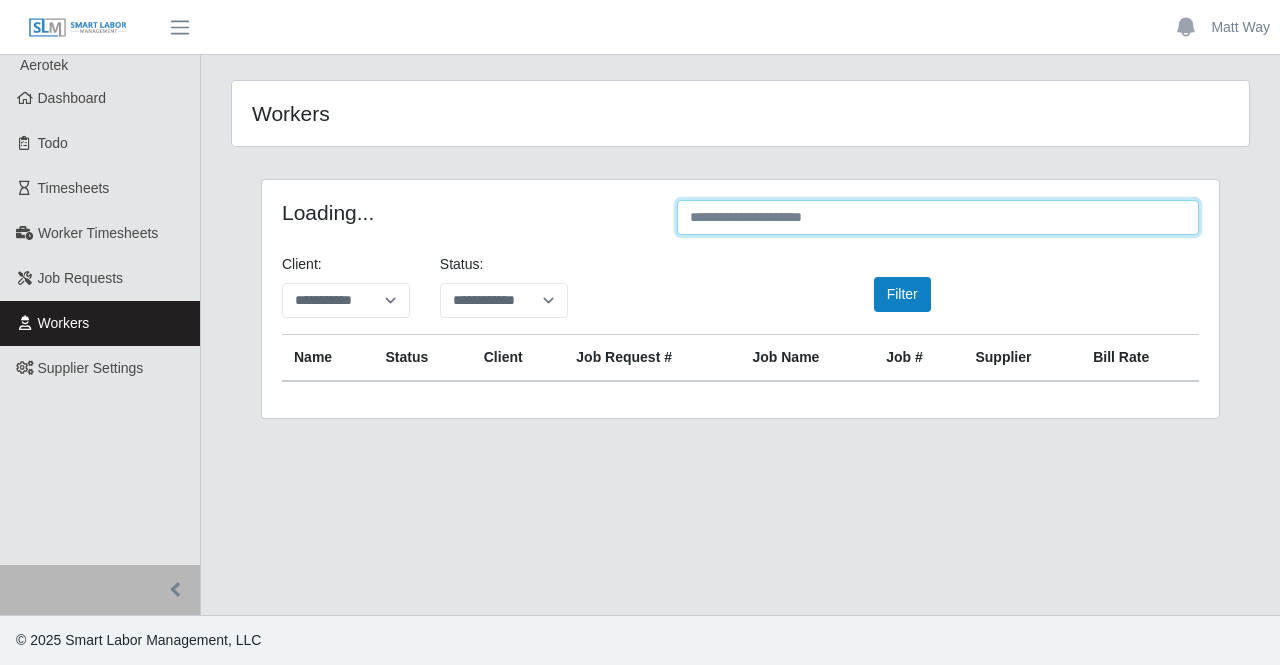 click at bounding box center (938, 217) 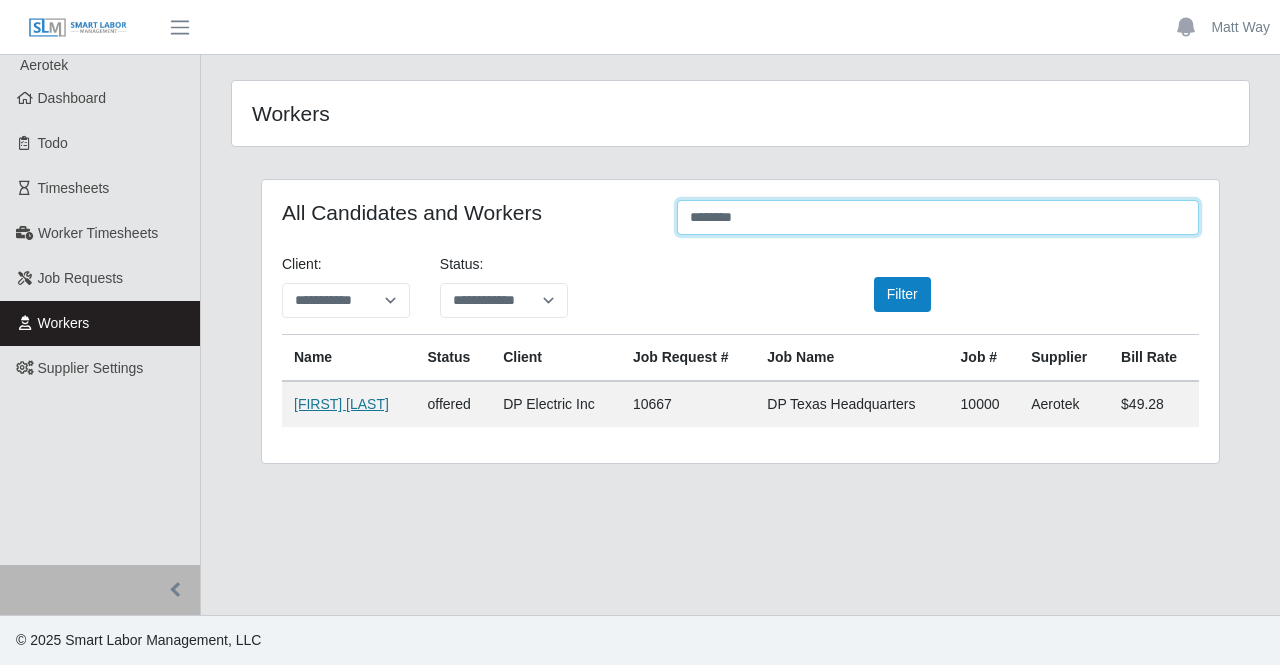 type on "********" 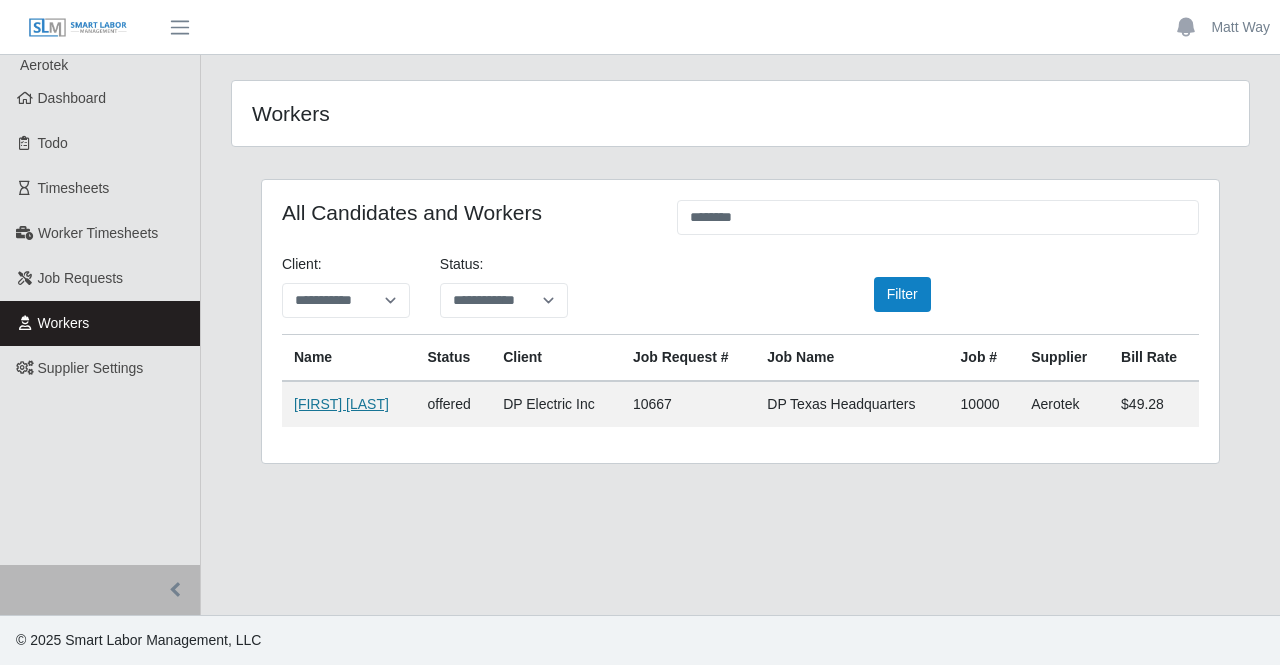 click on "Josue Espinoza" at bounding box center [341, 404] 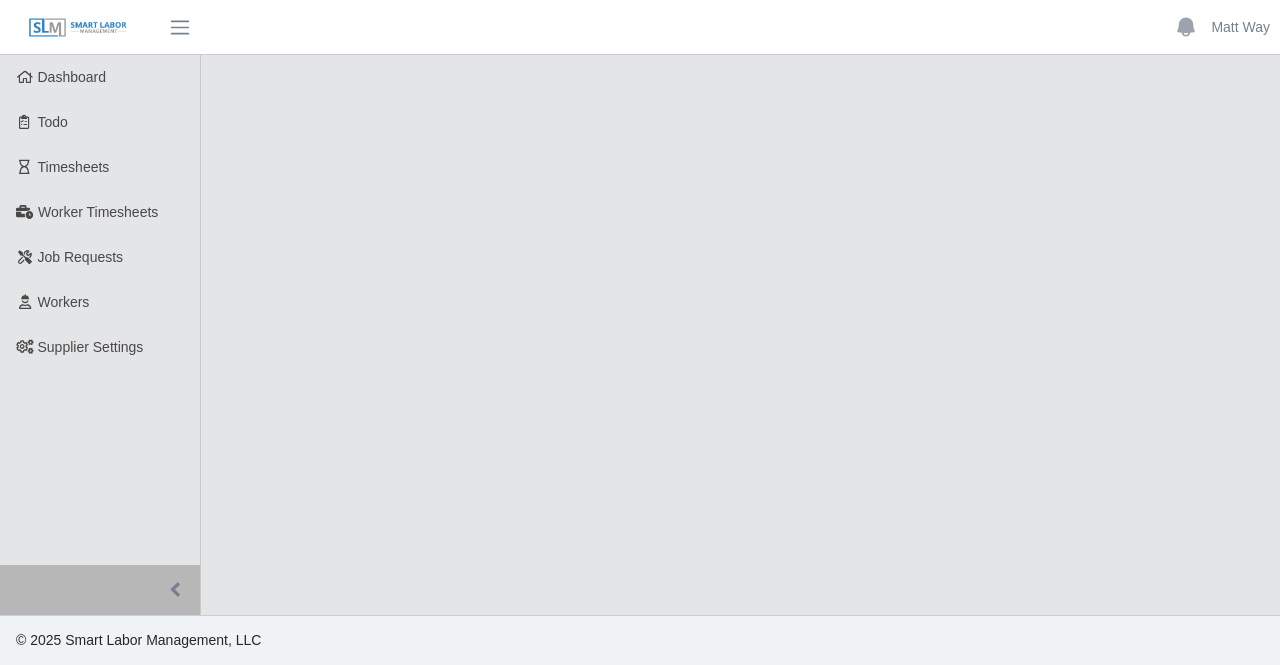 scroll, scrollTop: 0, scrollLeft: 0, axis: both 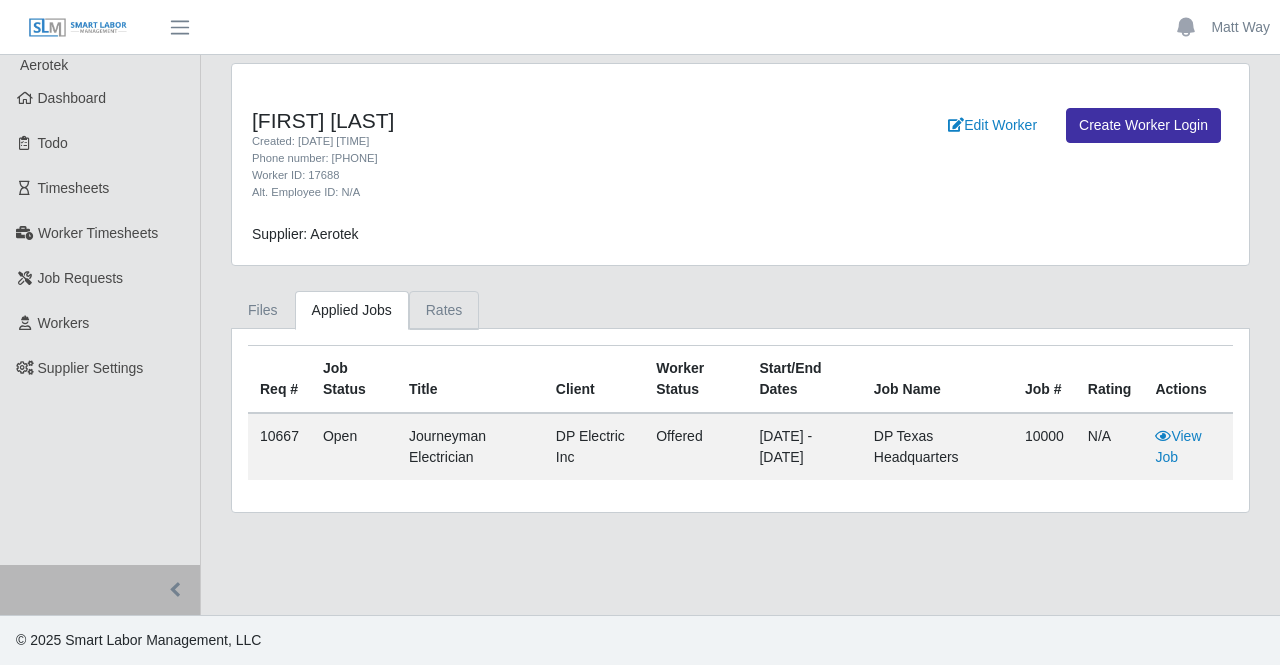 click on "Rates" at bounding box center (444, 310) 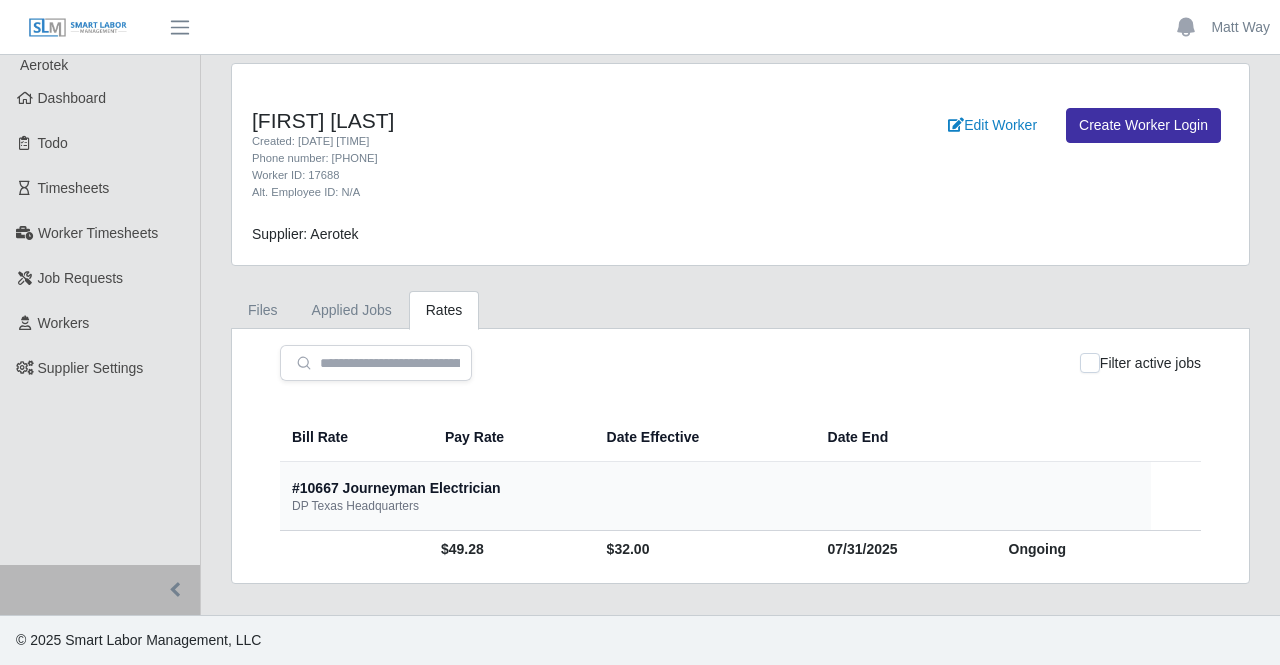 click on "17" at bounding box center [0, 687] 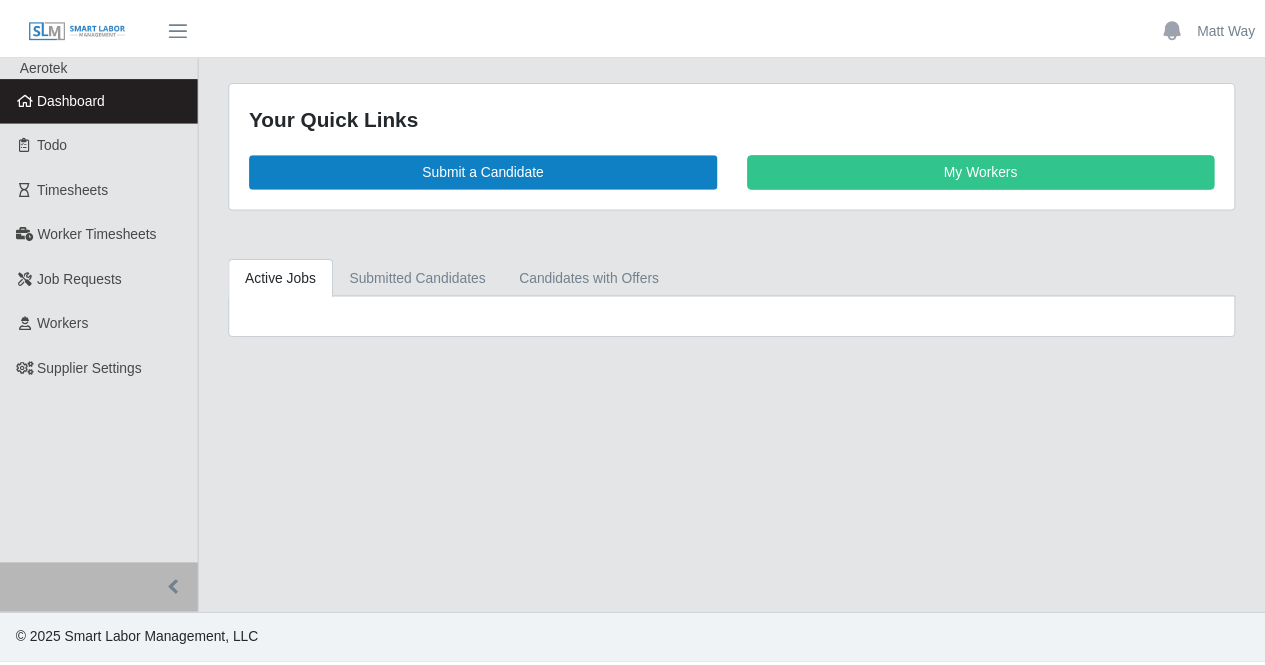 scroll, scrollTop: 0, scrollLeft: 0, axis: both 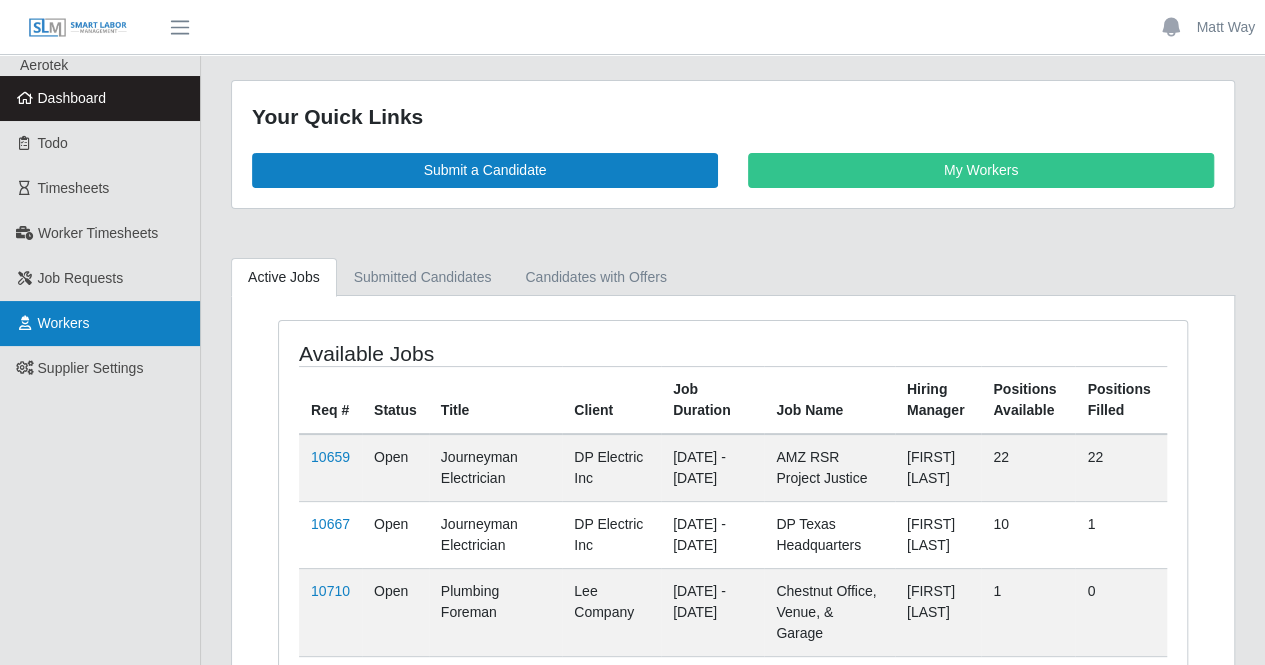 click on "Workers" at bounding box center [100, 323] 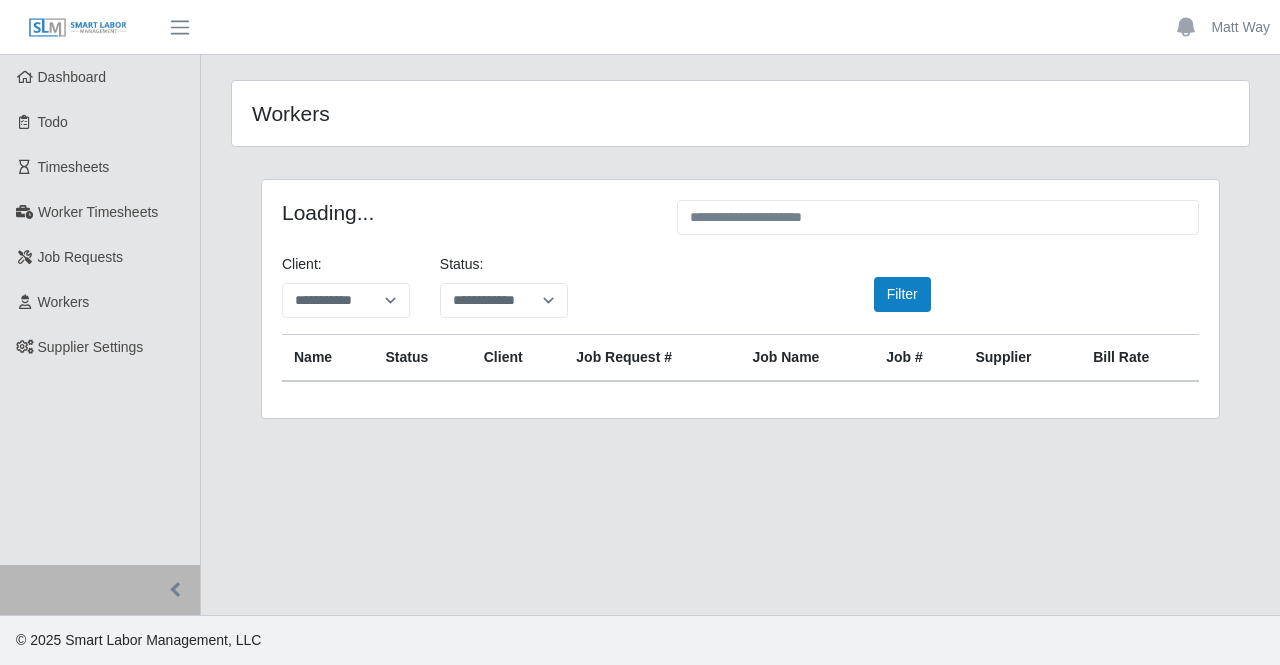 scroll, scrollTop: 0, scrollLeft: 0, axis: both 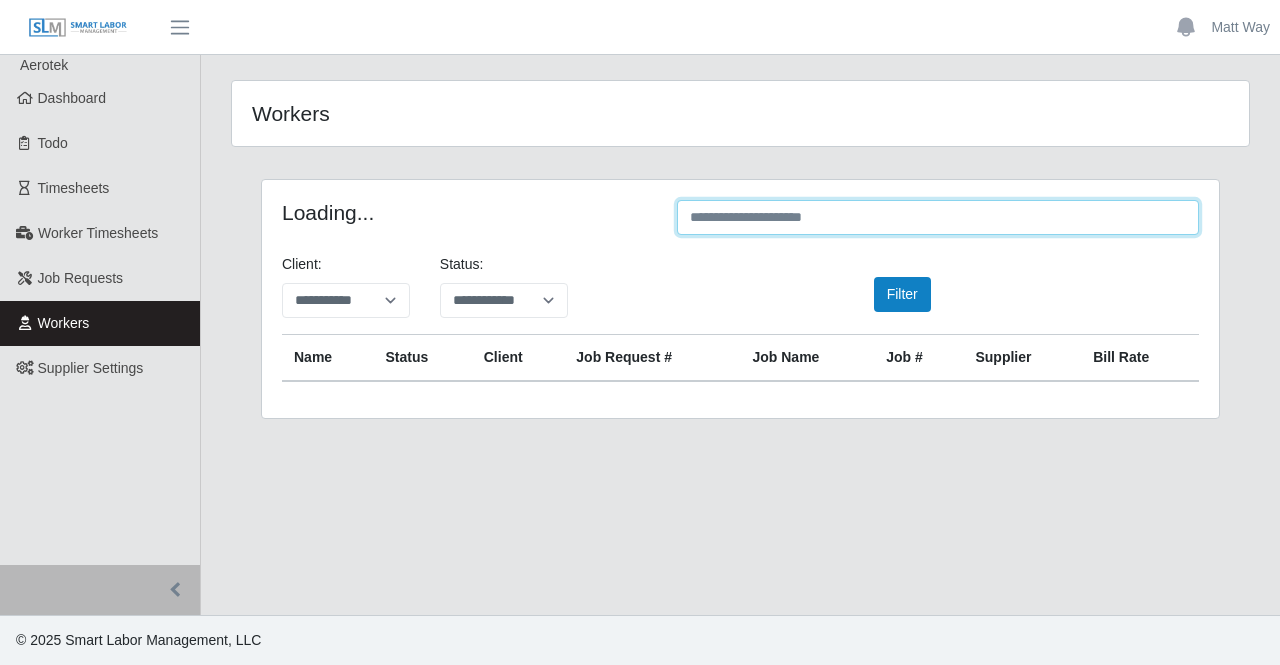 click at bounding box center (938, 217) 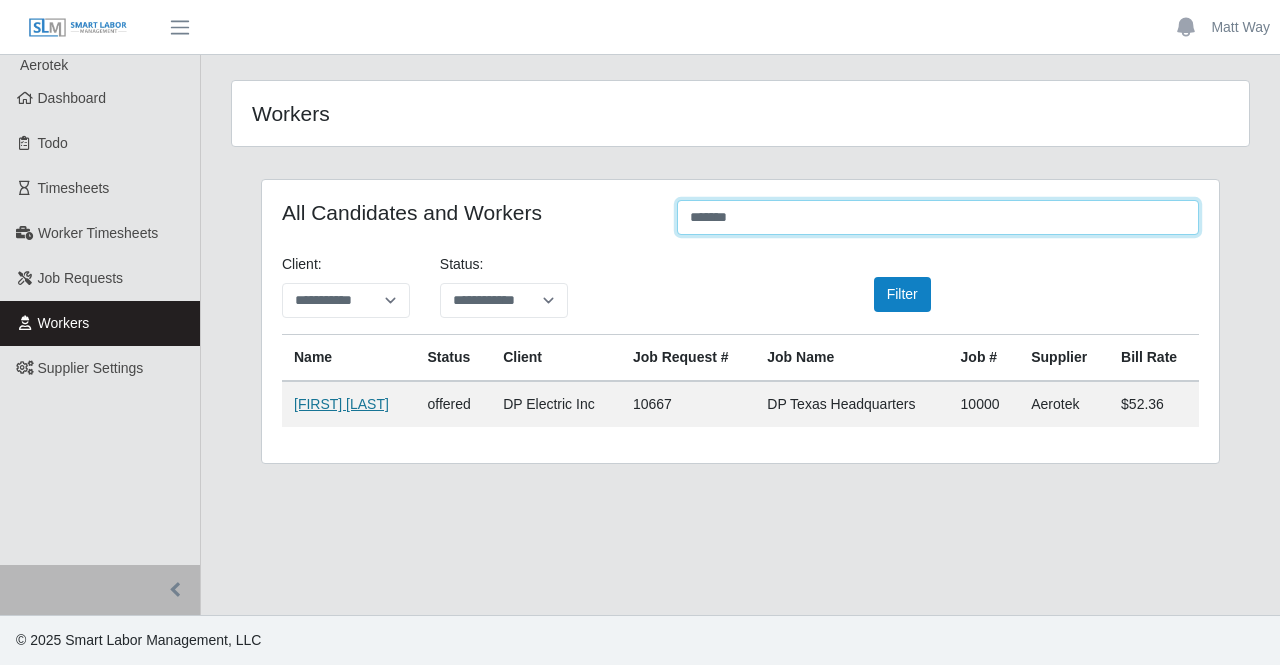 type on "*******" 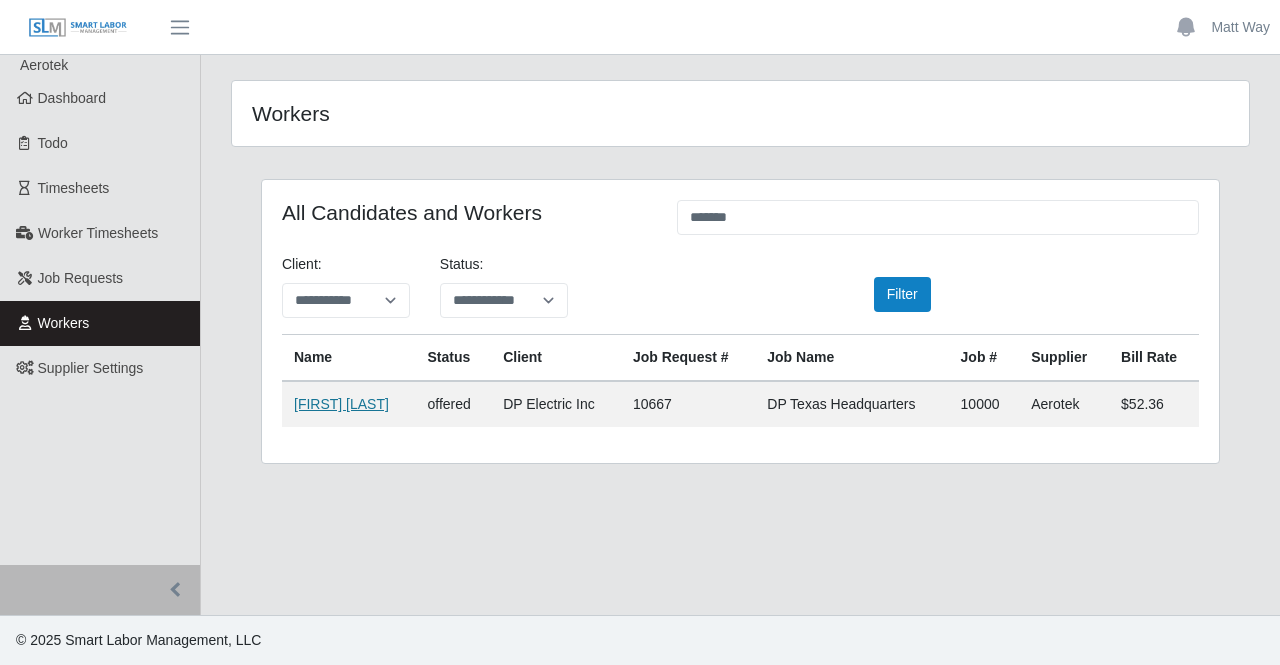 click on "[FIRST] [LAST]" at bounding box center (341, 404) 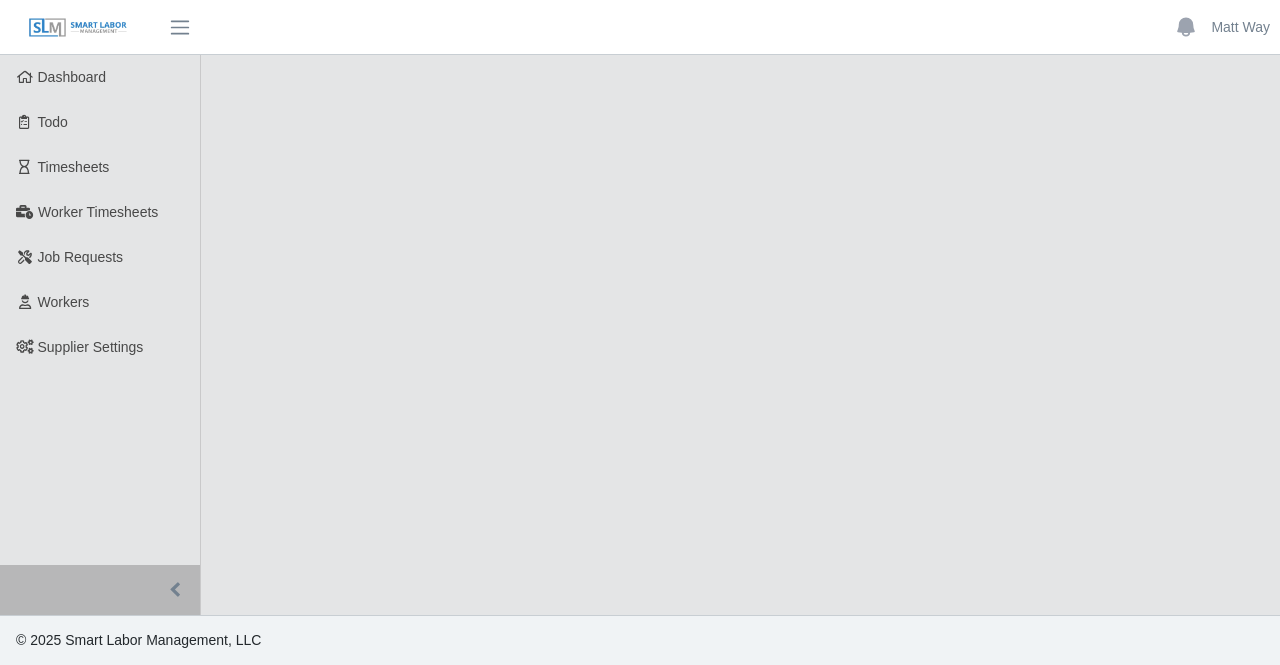 scroll, scrollTop: 0, scrollLeft: 0, axis: both 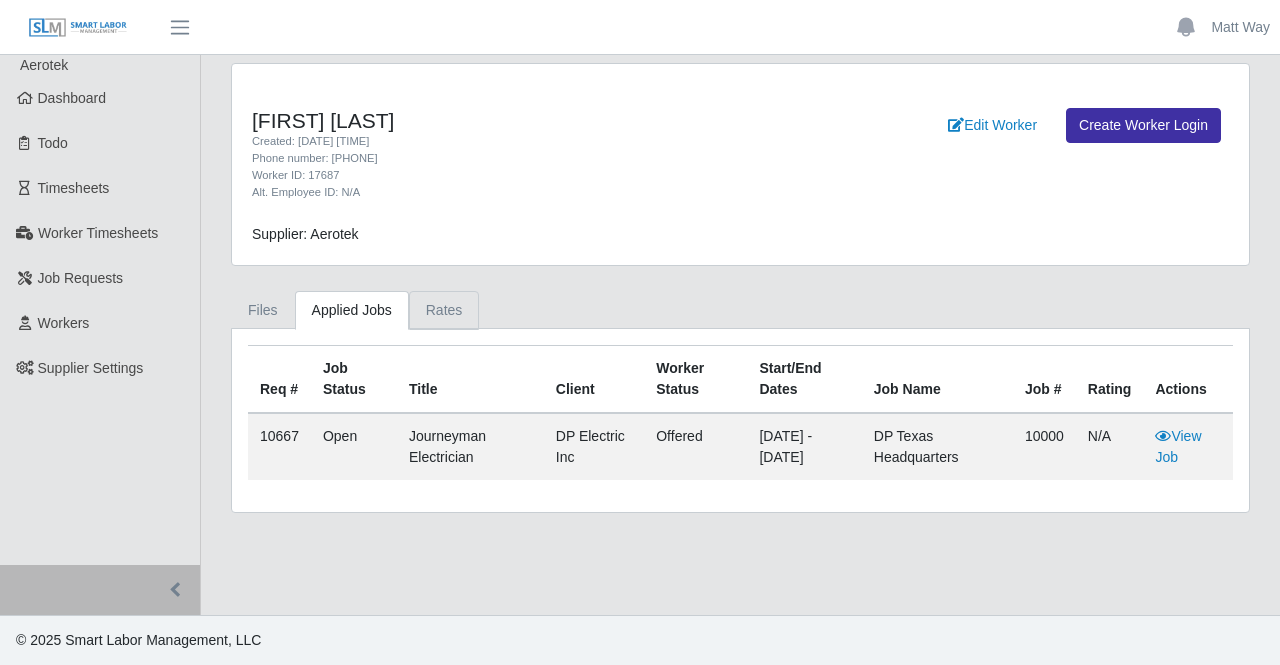 click on "Rates" at bounding box center (444, 310) 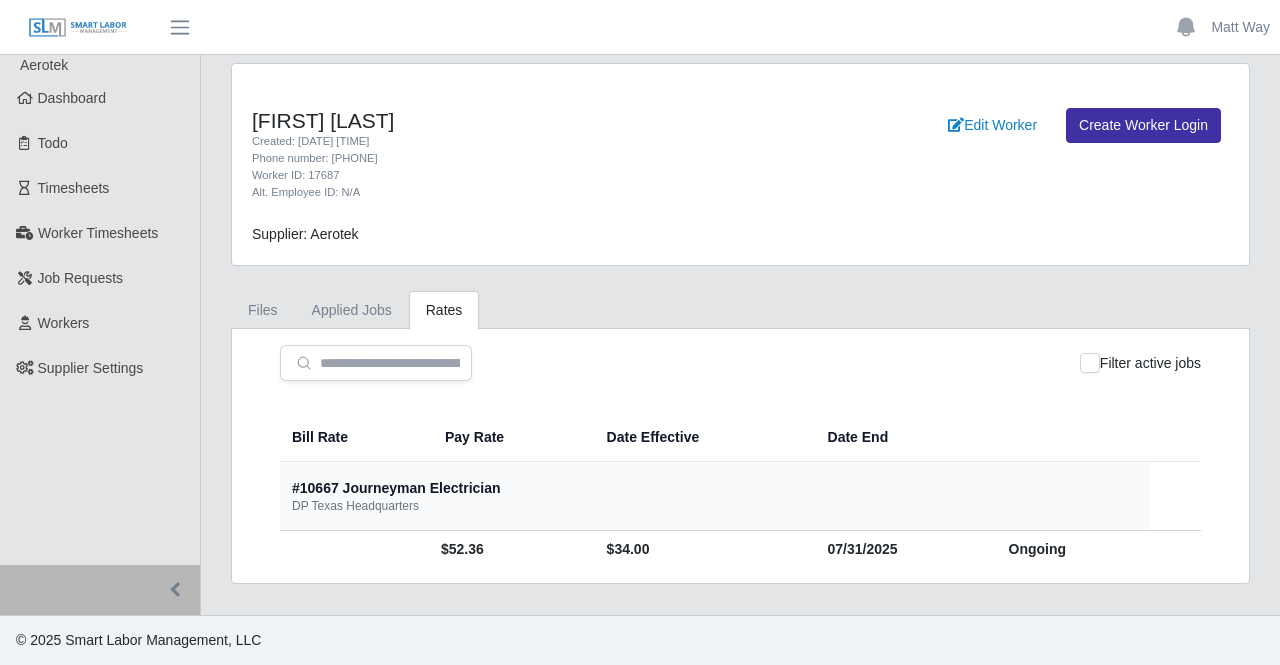 drag, startPoint x: 642, startPoint y: 548, endPoint x: 549, endPoint y: 547, distance: 93.00538 